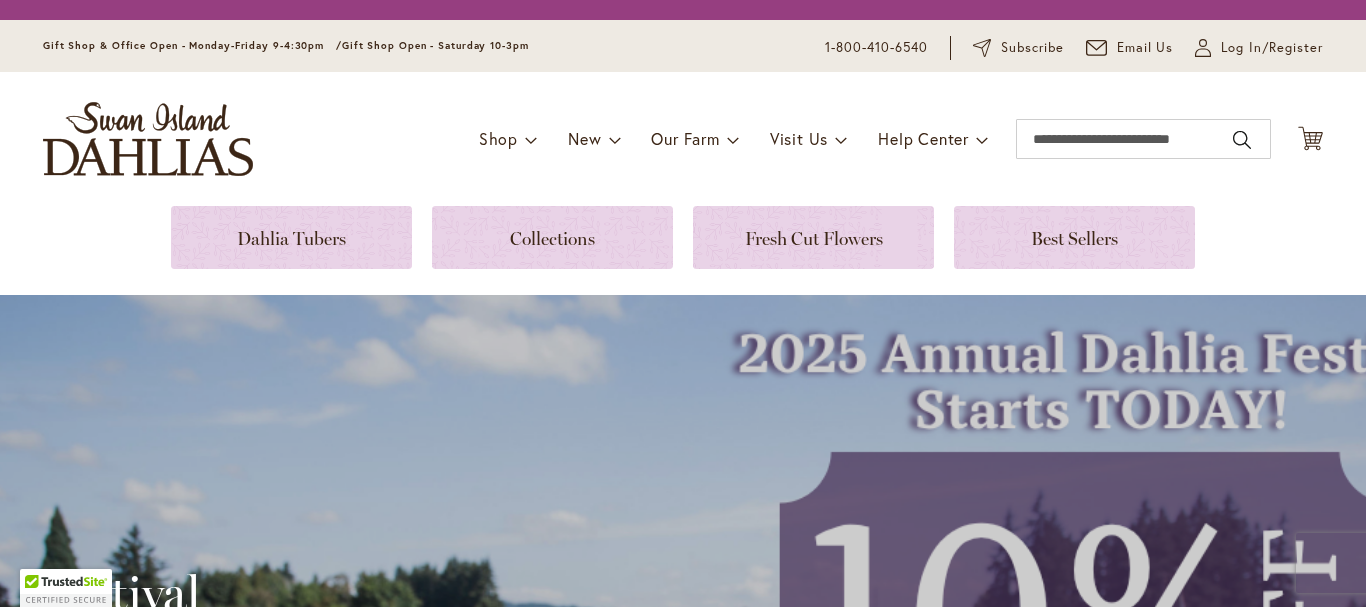 scroll, scrollTop: 0, scrollLeft: 0, axis: both 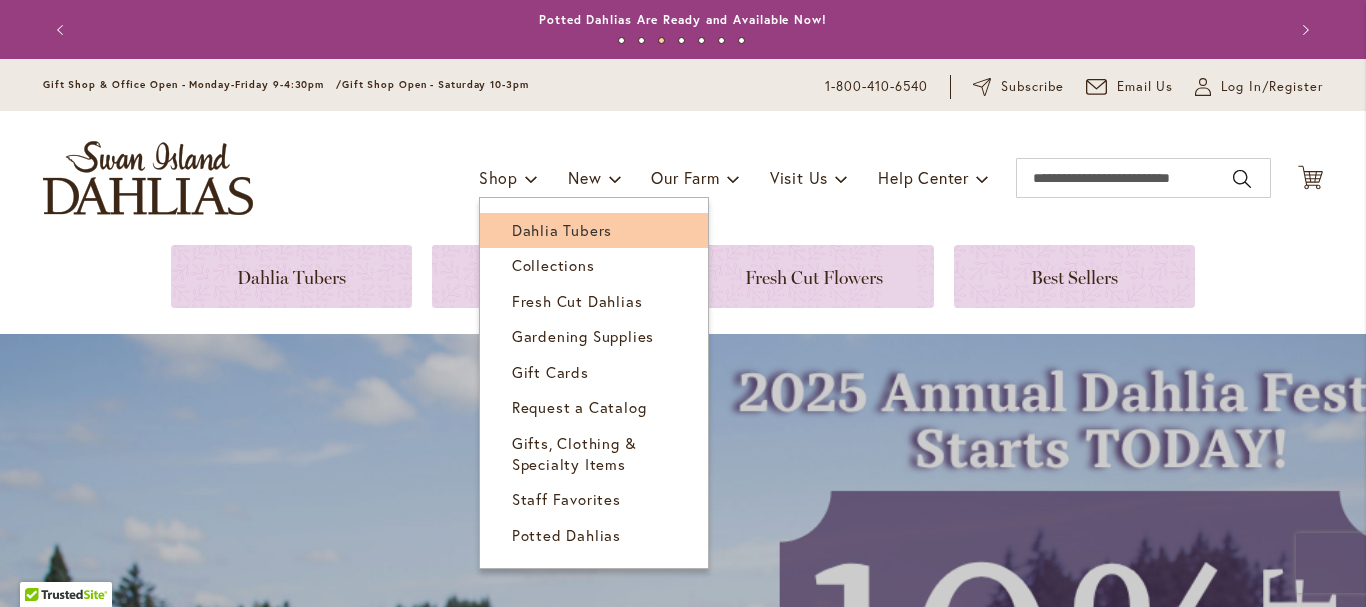 click on "Dahlia Tubers" at bounding box center (562, 230) 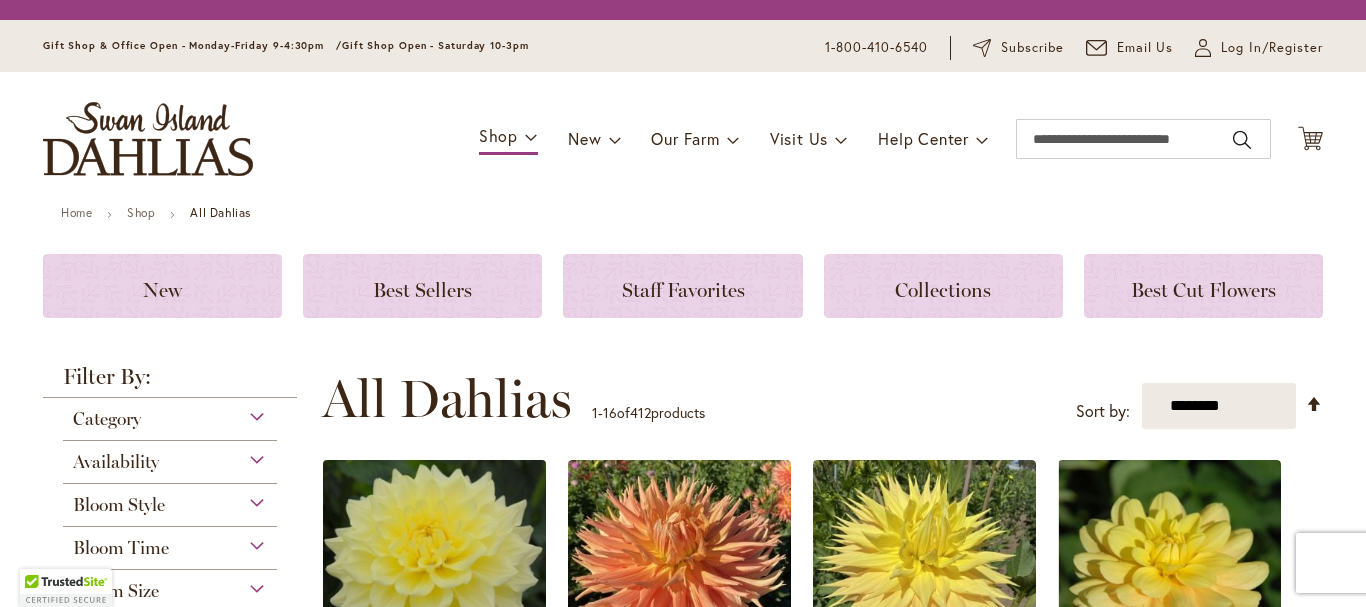 scroll, scrollTop: 0, scrollLeft: 0, axis: both 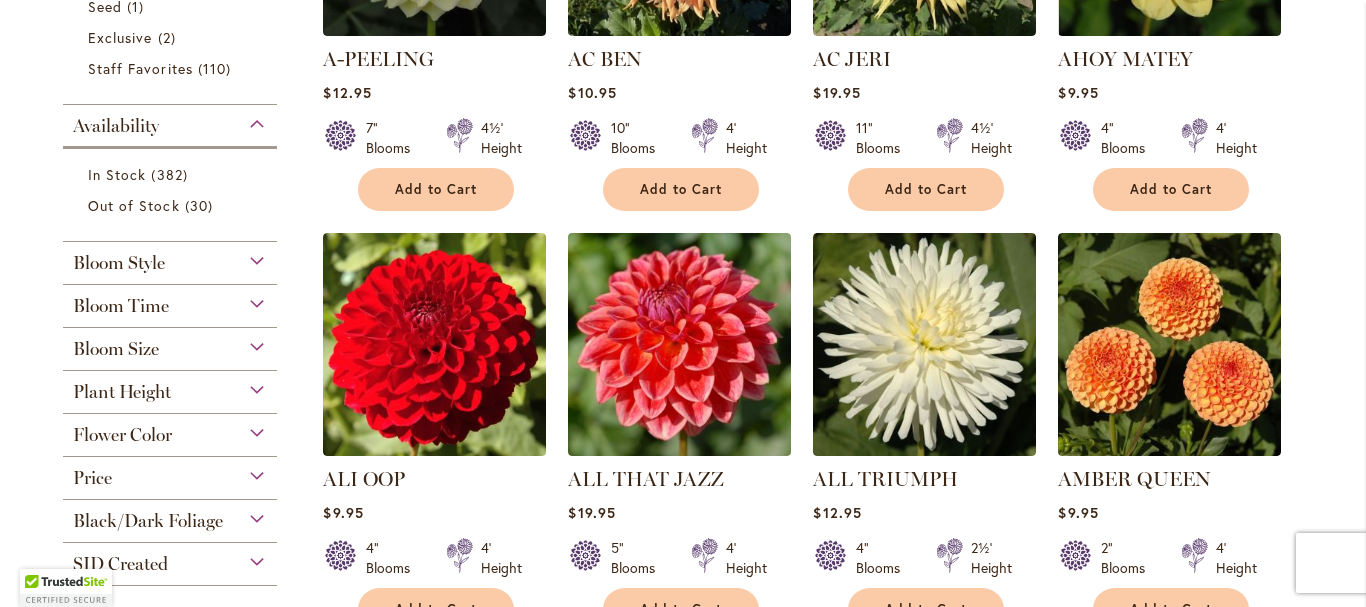 click on "Flower Color" at bounding box center (122, 435) 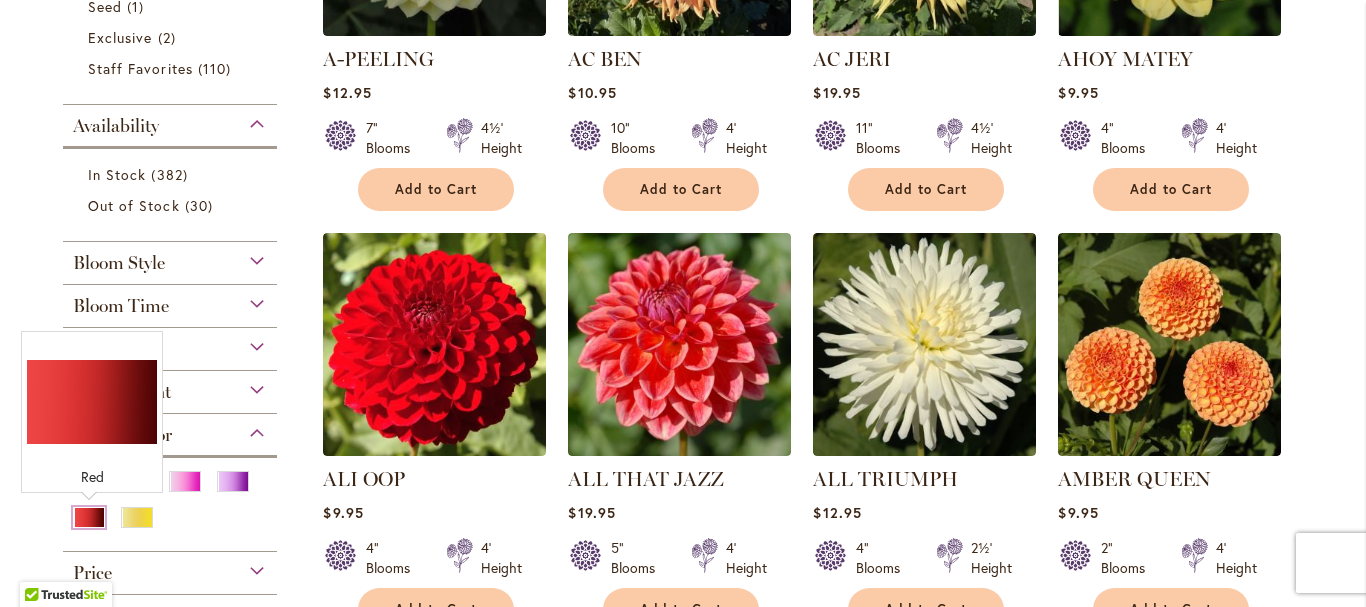 click at bounding box center (89, 517) 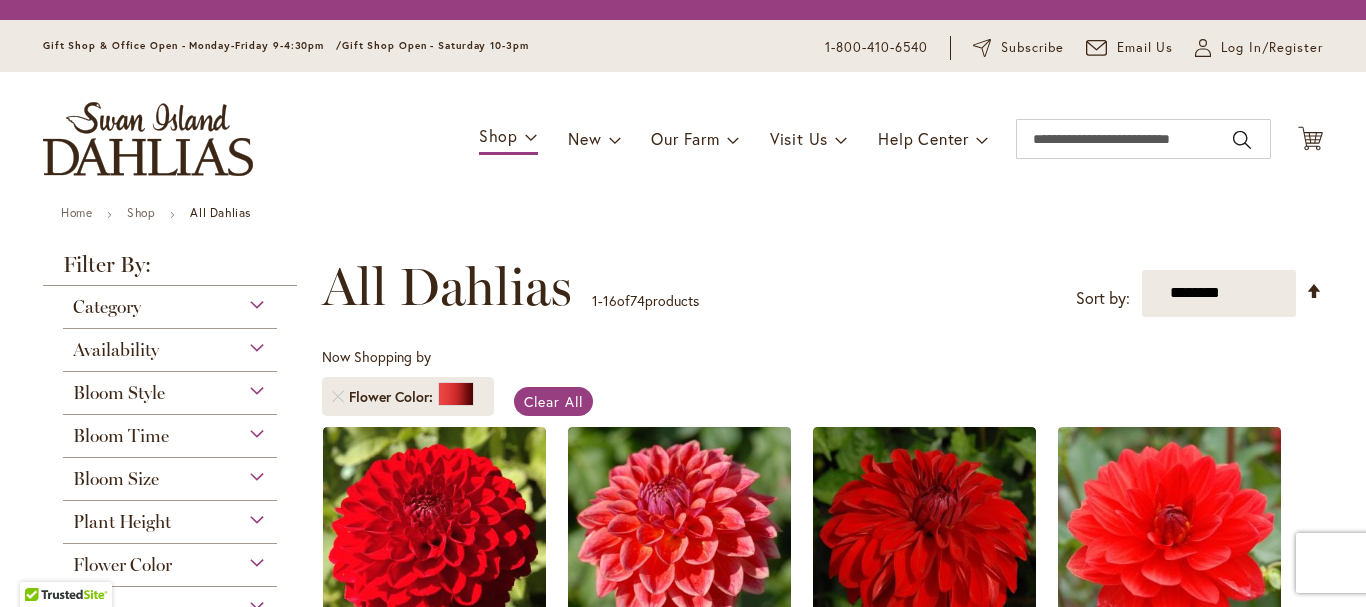 scroll, scrollTop: 0, scrollLeft: 0, axis: both 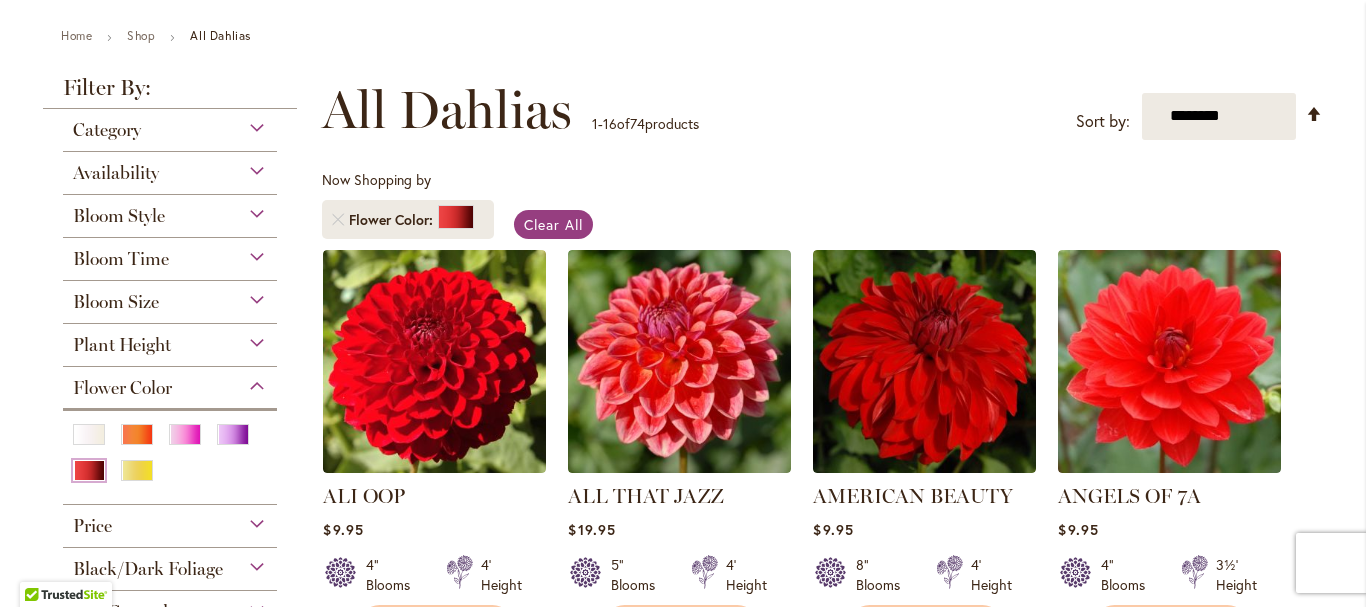 click at bounding box center [89, 470] 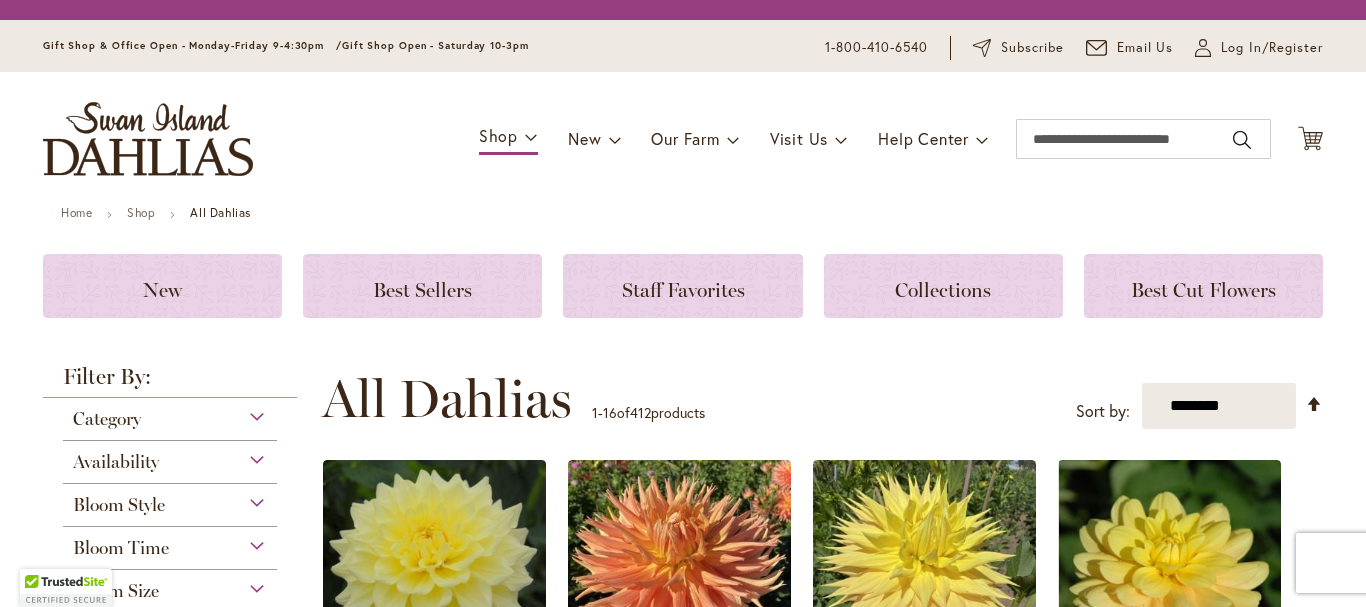 scroll, scrollTop: 0, scrollLeft: 0, axis: both 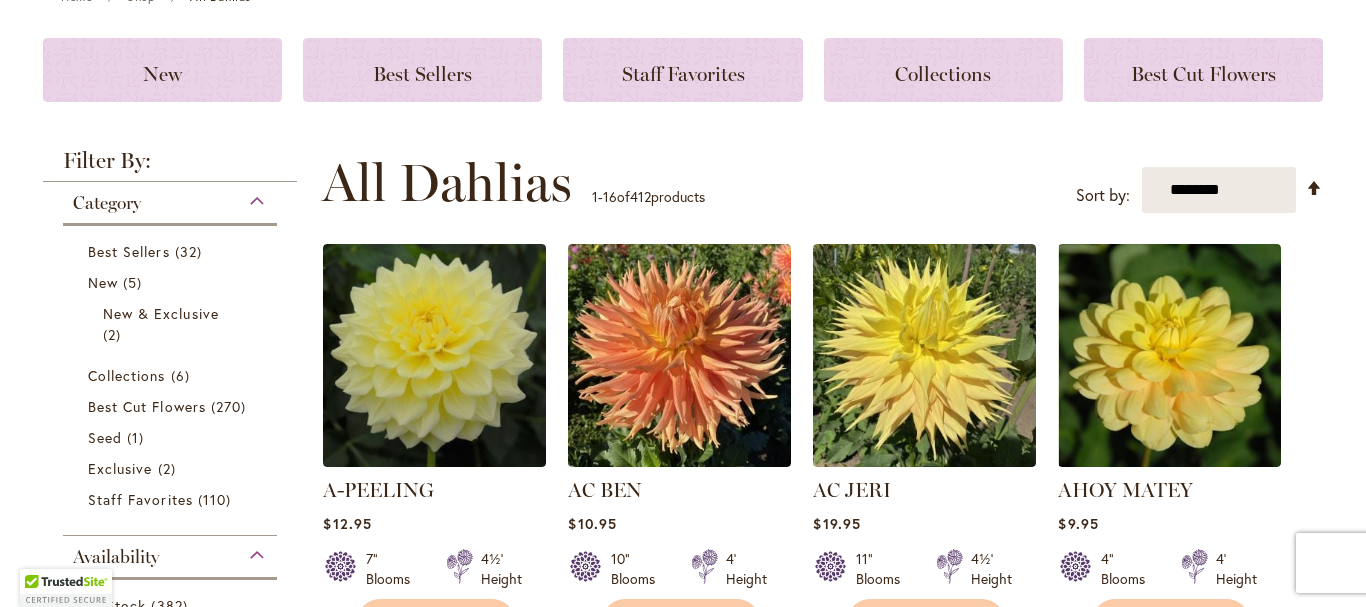 click on "Bloom Size" at bounding box center (170, 775) 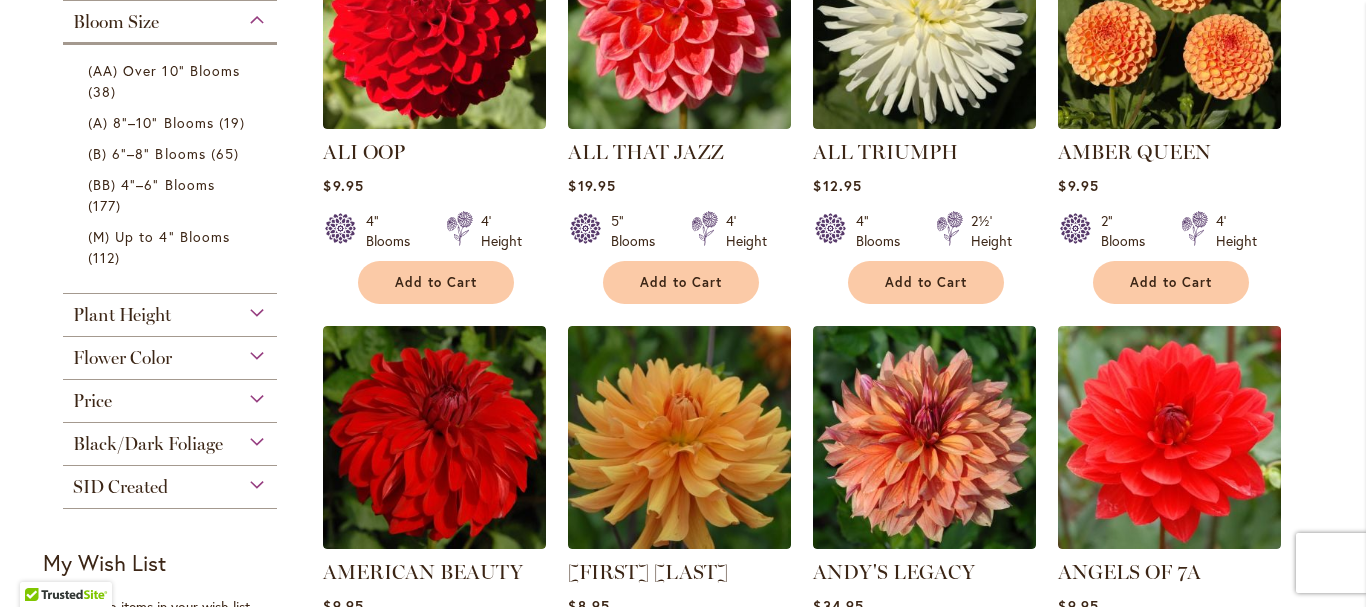 scroll, scrollTop: 905, scrollLeft: 0, axis: vertical 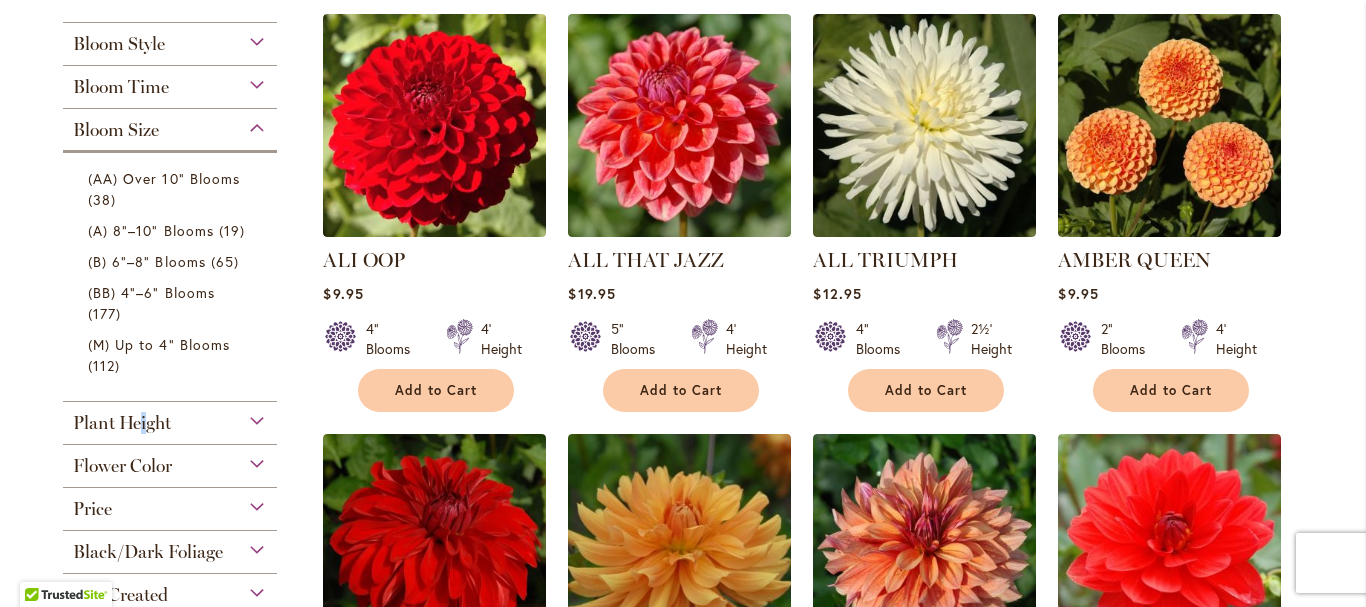 click on "Plant Height" at bounding box center (122, 423) 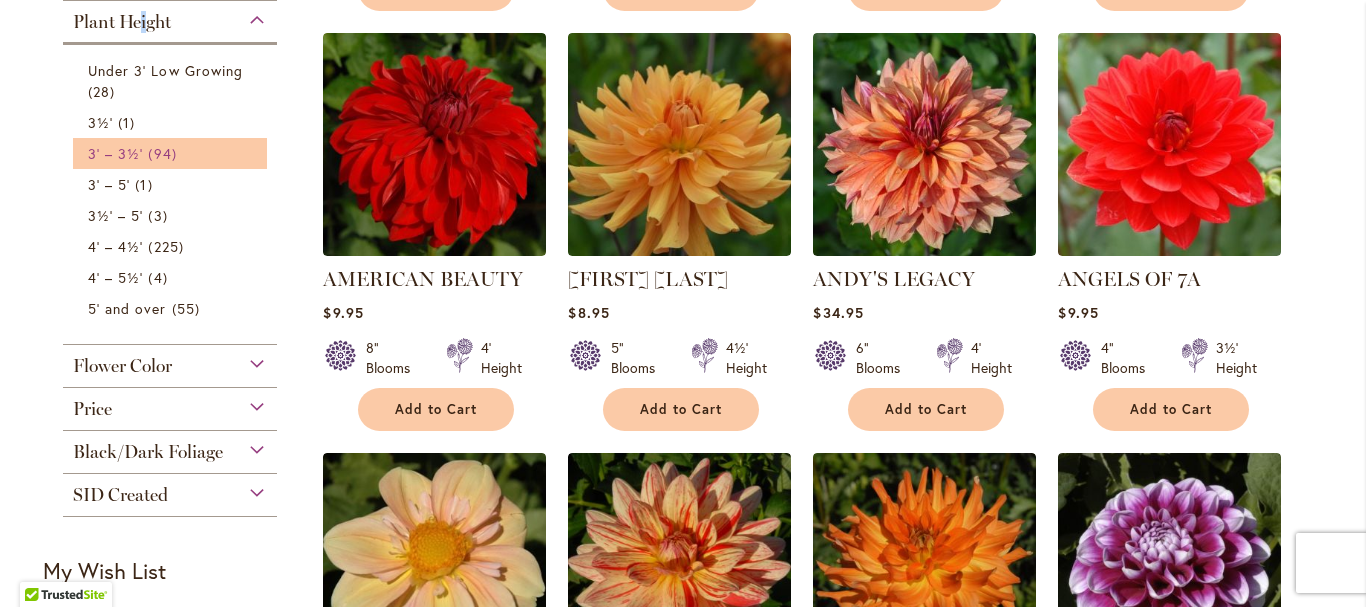 click on "94
items" at bounding box center (164, 153) 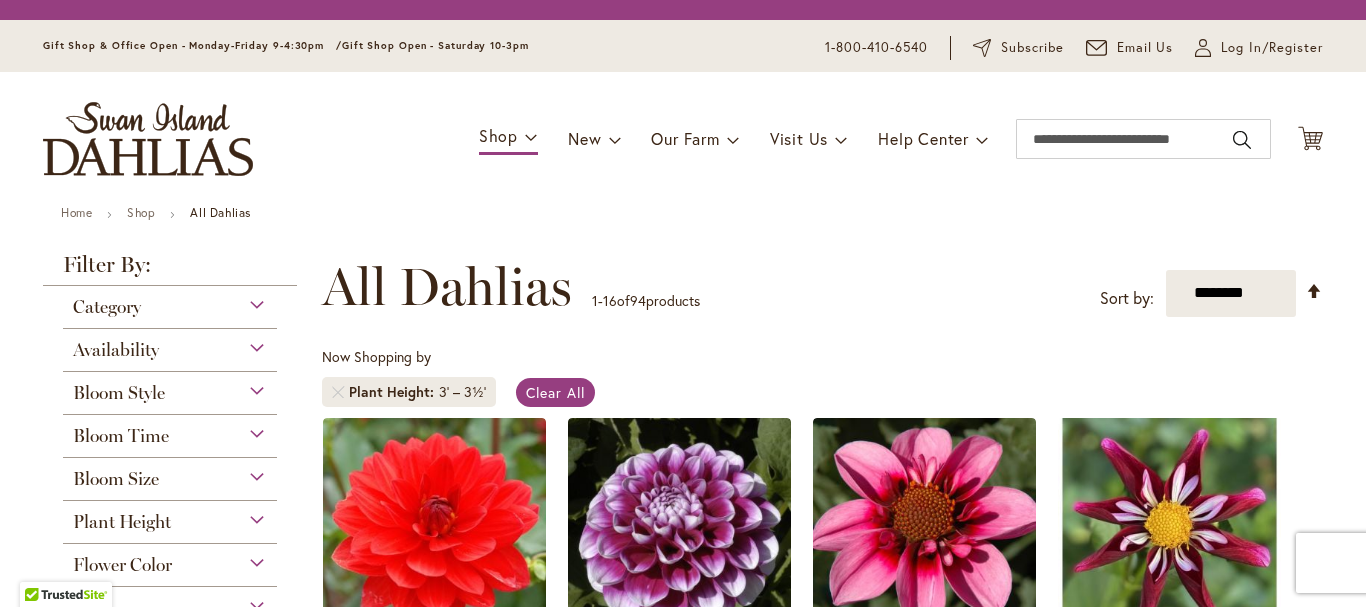 scroll, scrollTop: 0, scrollLeft: 0, axis: both 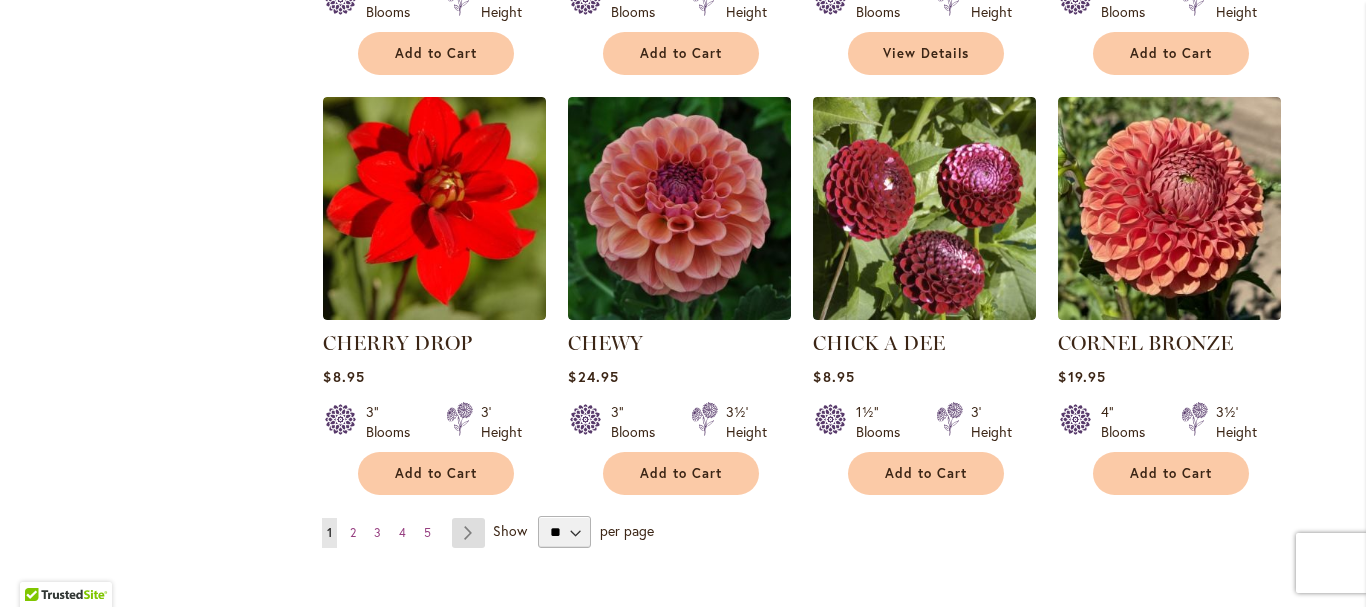 click on "Page
Next" at bounding box center [468, 533] 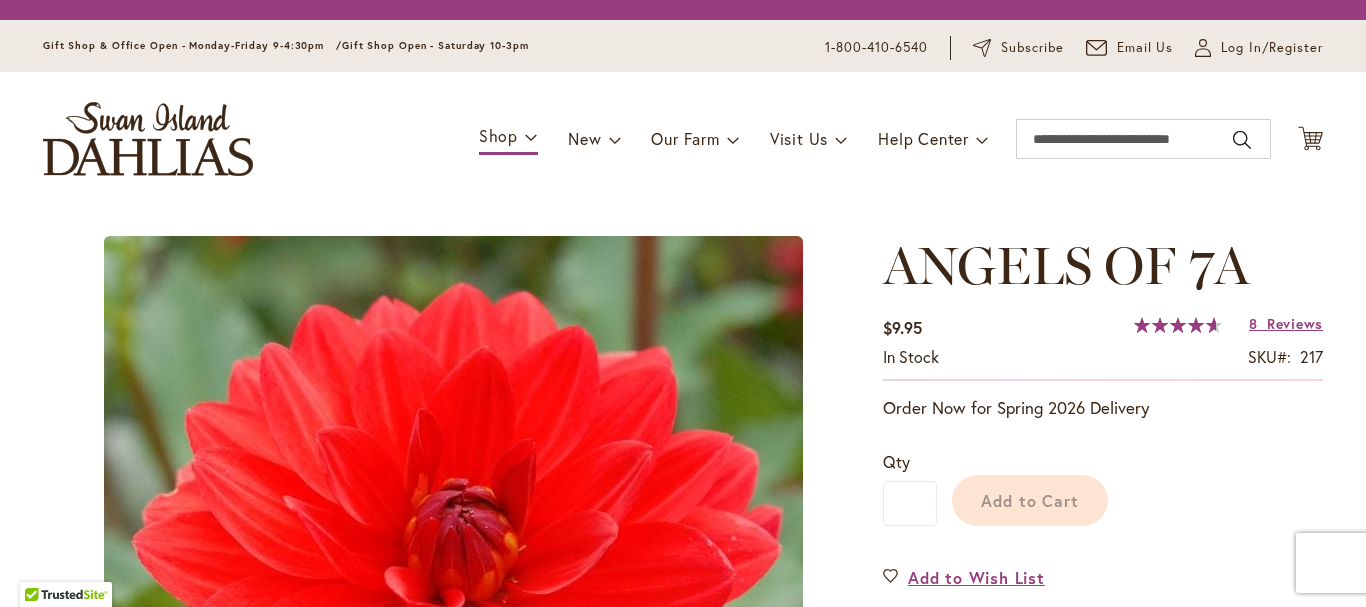 scroll, scrollTop: 0, scrollLeft: 0, axis: both 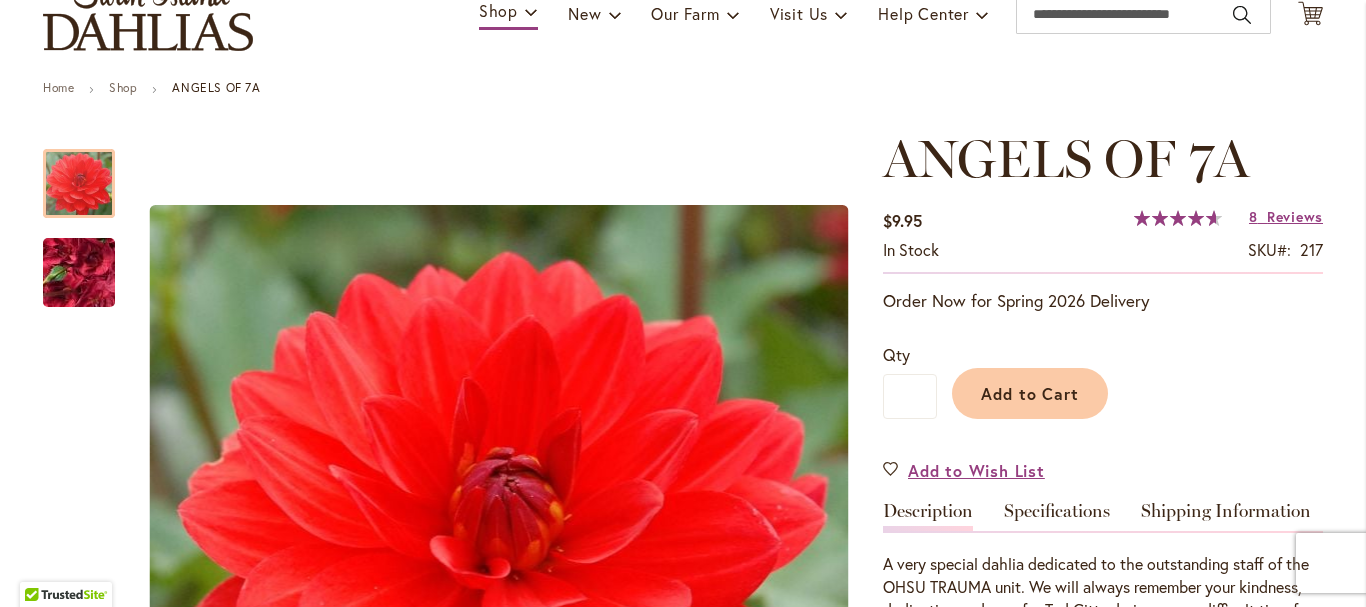 click on "ANGELS OF 7A
$9.95
In stock
SKU
217
Rating:
93                          % of  100
8
Reviews
Add Your Review
Order Now for Spring 2026 Delivery
Qty
*
Add to Cart" at bounding box center [1103, 692] 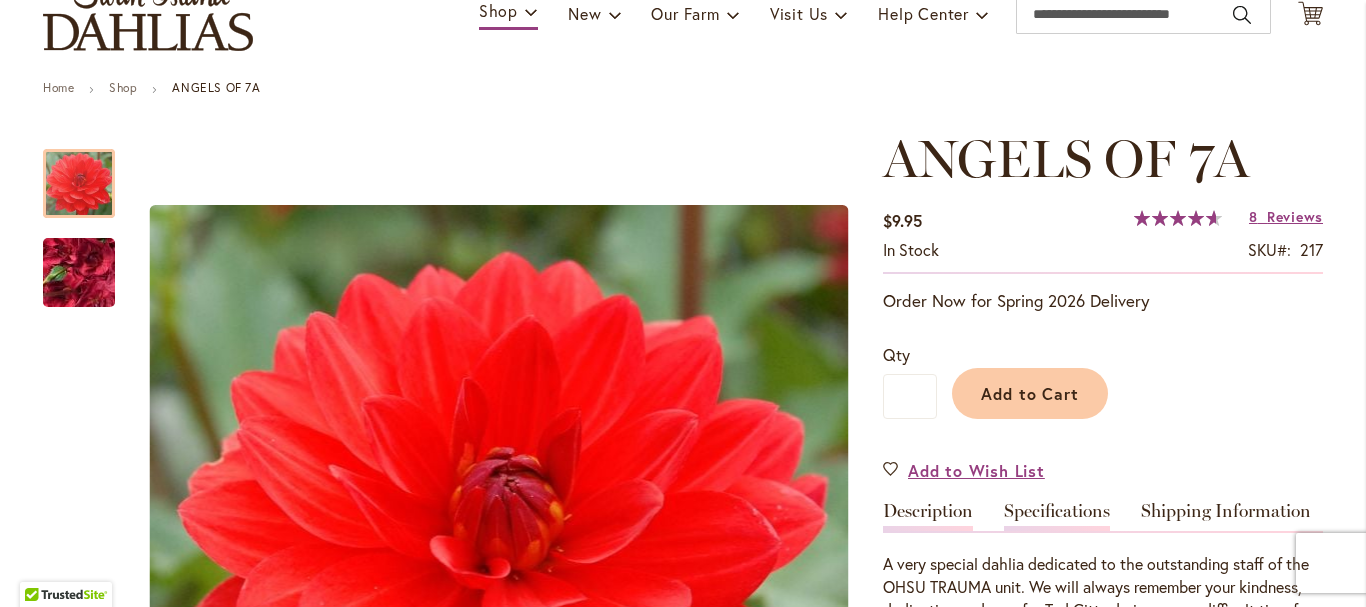 click on "Specifications" at bounding box center (1057, 516) 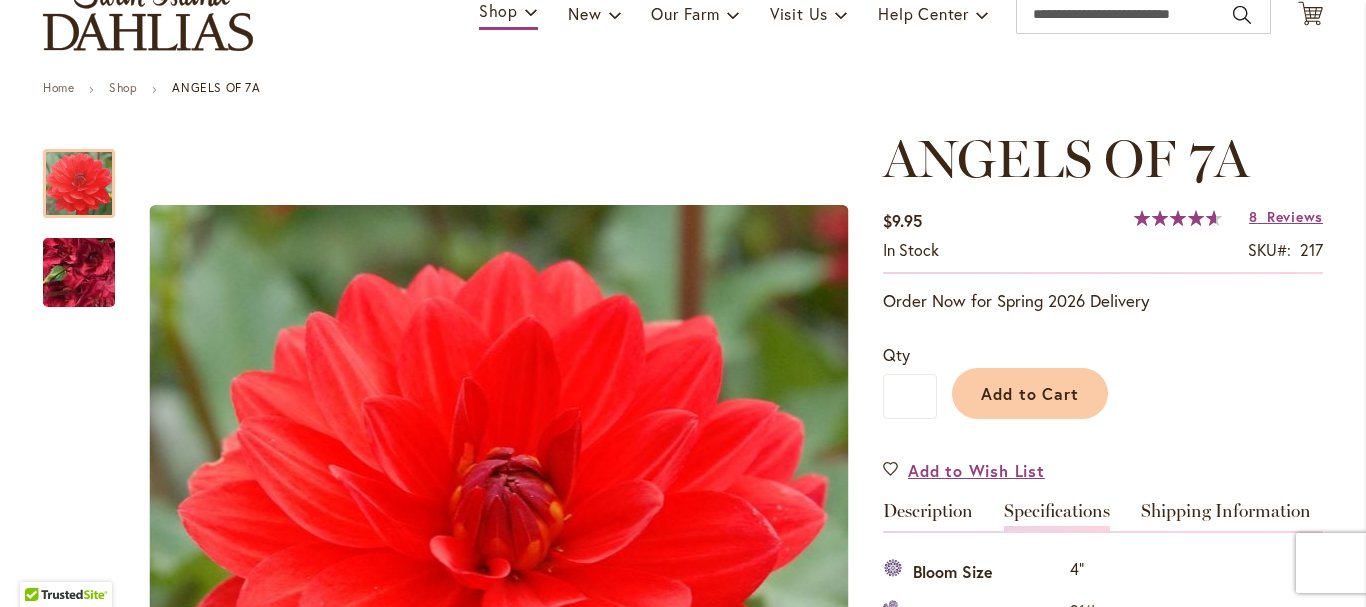 scroll, scrollTop: 664, scrollLeft: 0, axis: vertical 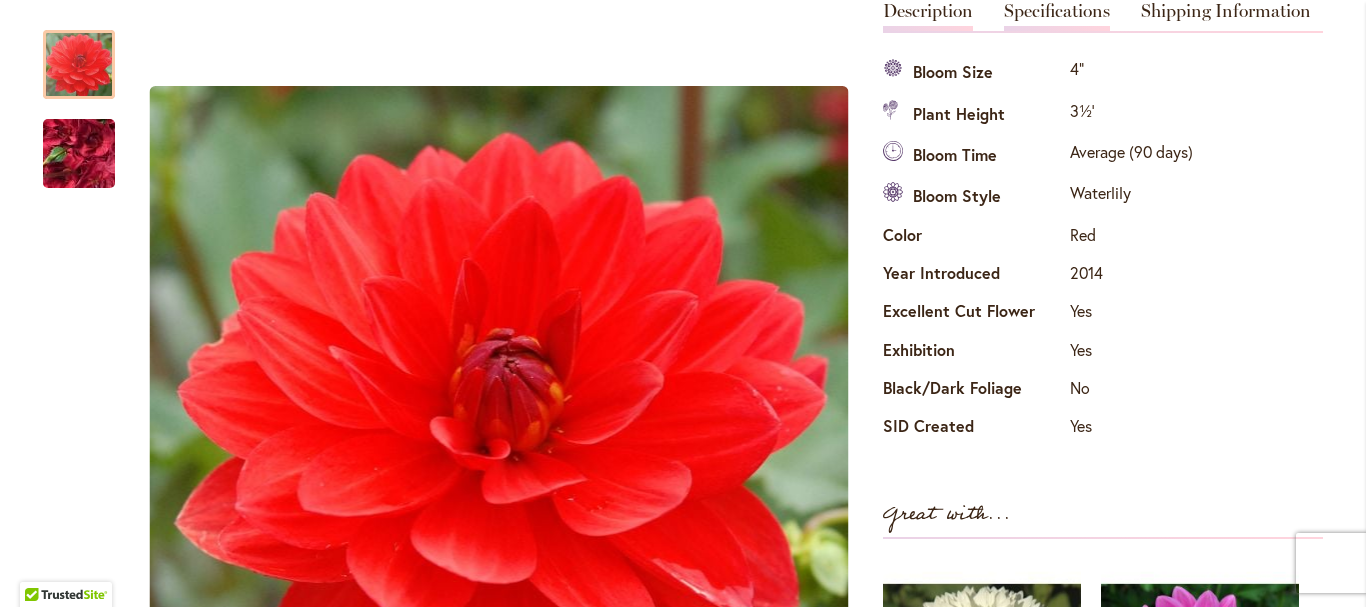 click on "Description" at bounding box center (928, 16) 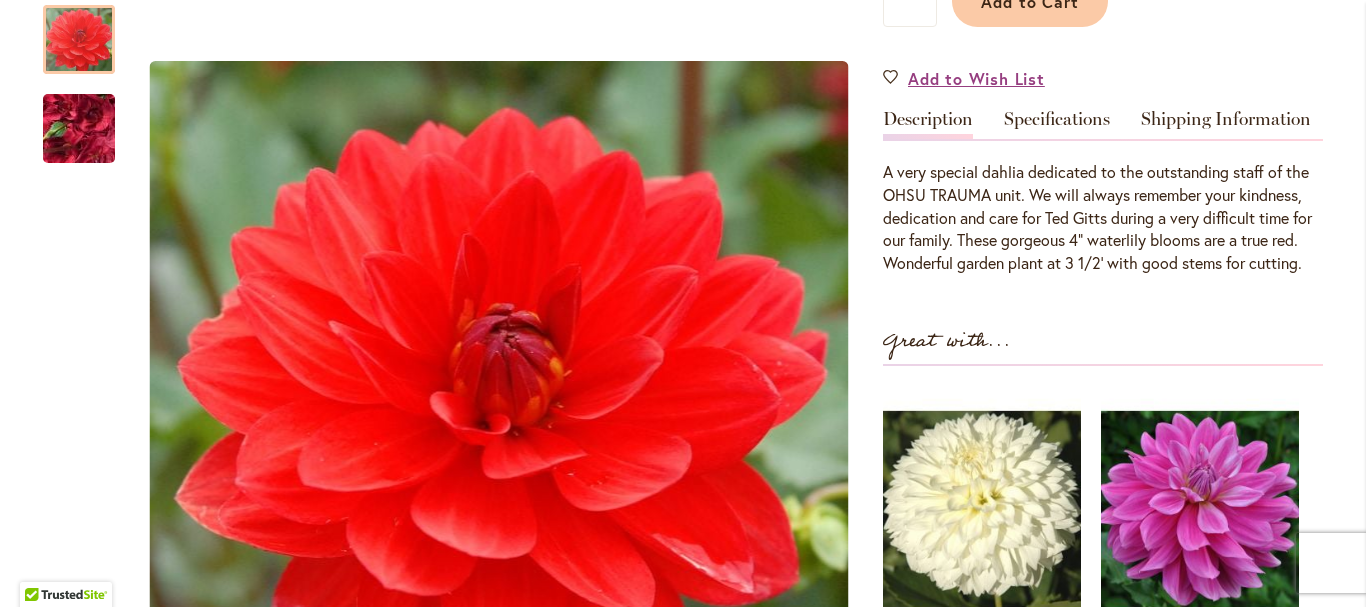 scroll, scrollTop: 664, scrollLeft: 0, axis: vertical 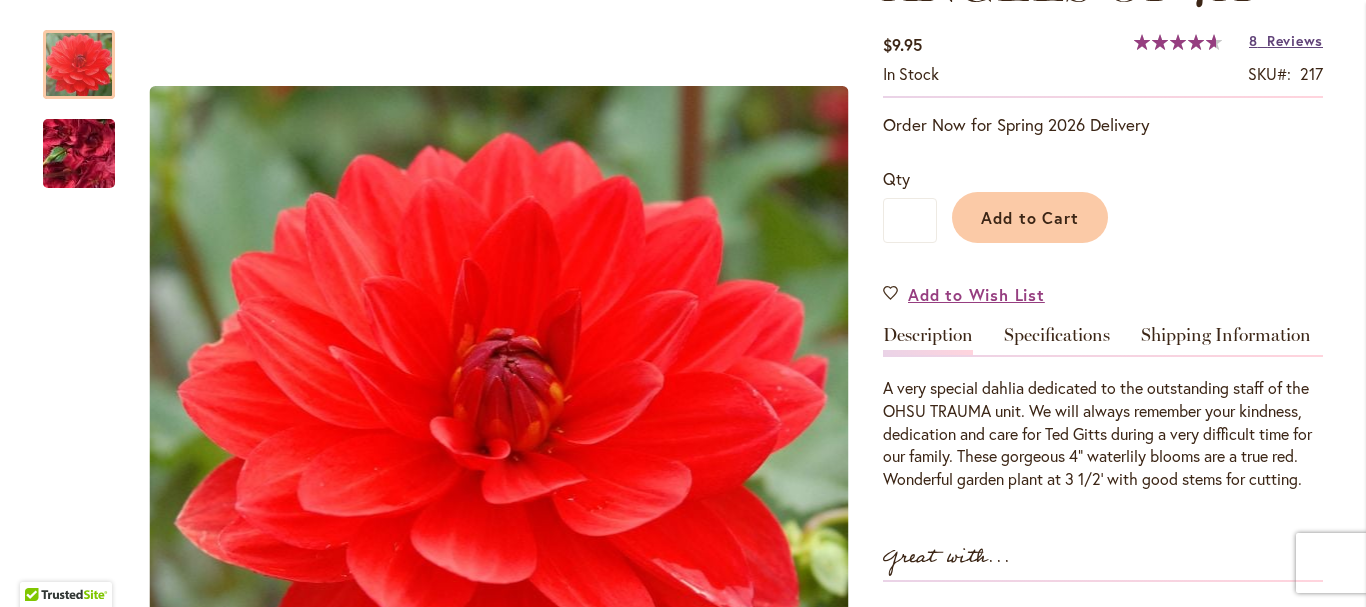 click on "Reviews" at bounding box center [1295, 40] 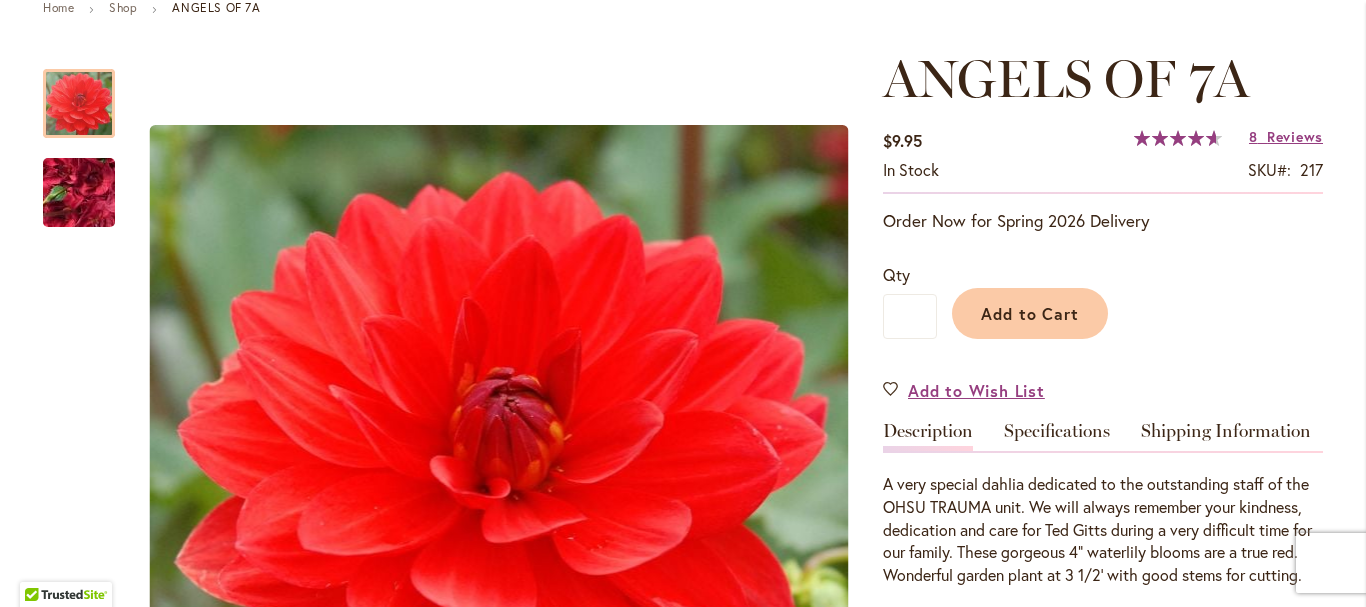 scroll, scrollTop: 193, scrollLeft: 0, axis: vertical 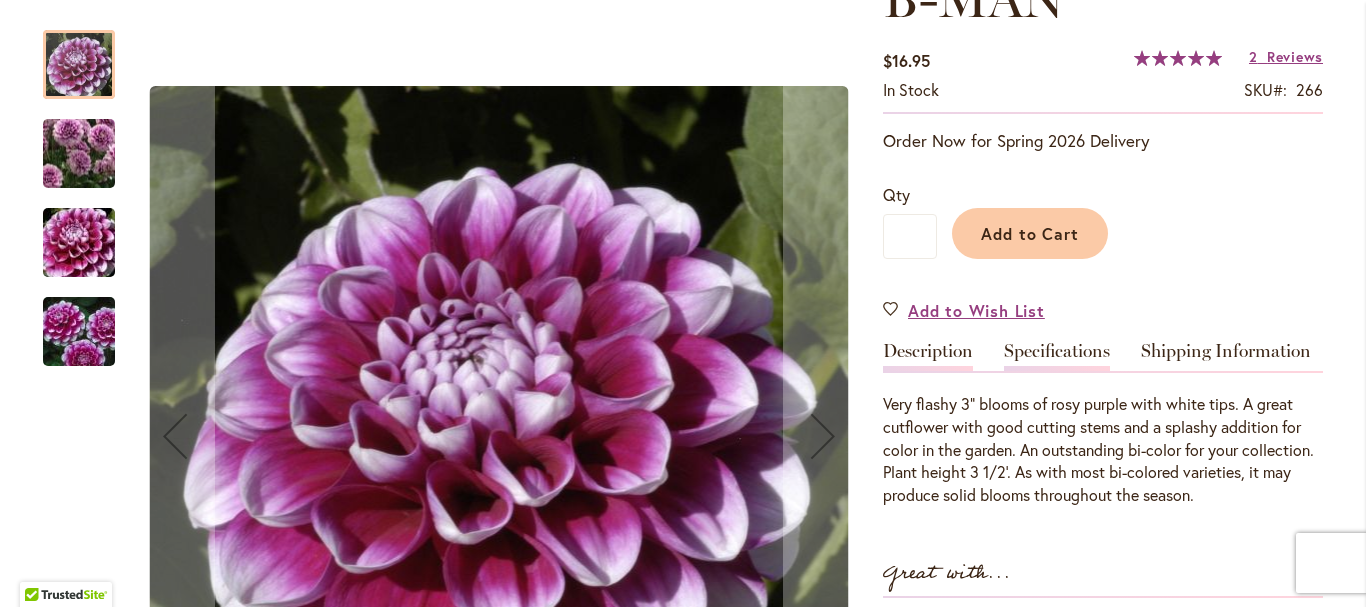 click on "Specifications" at bounding box center [1057, 356] 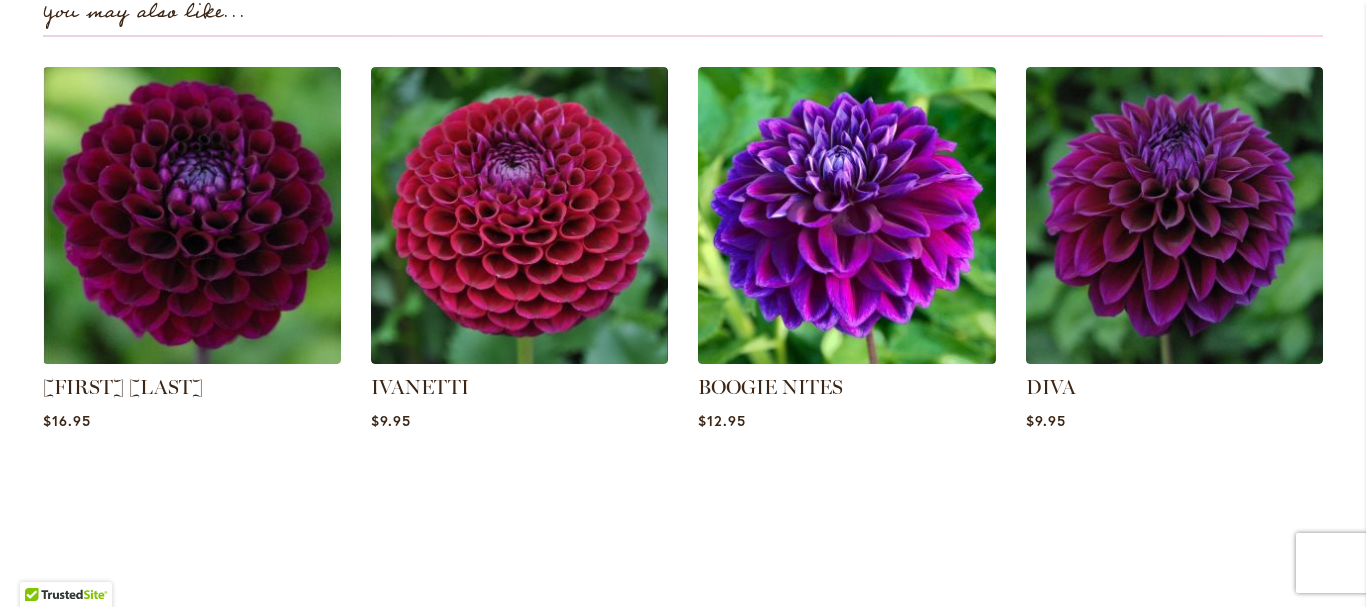 scroll, scrollTop: 2392, scrollLeft: 0, axis: vertical 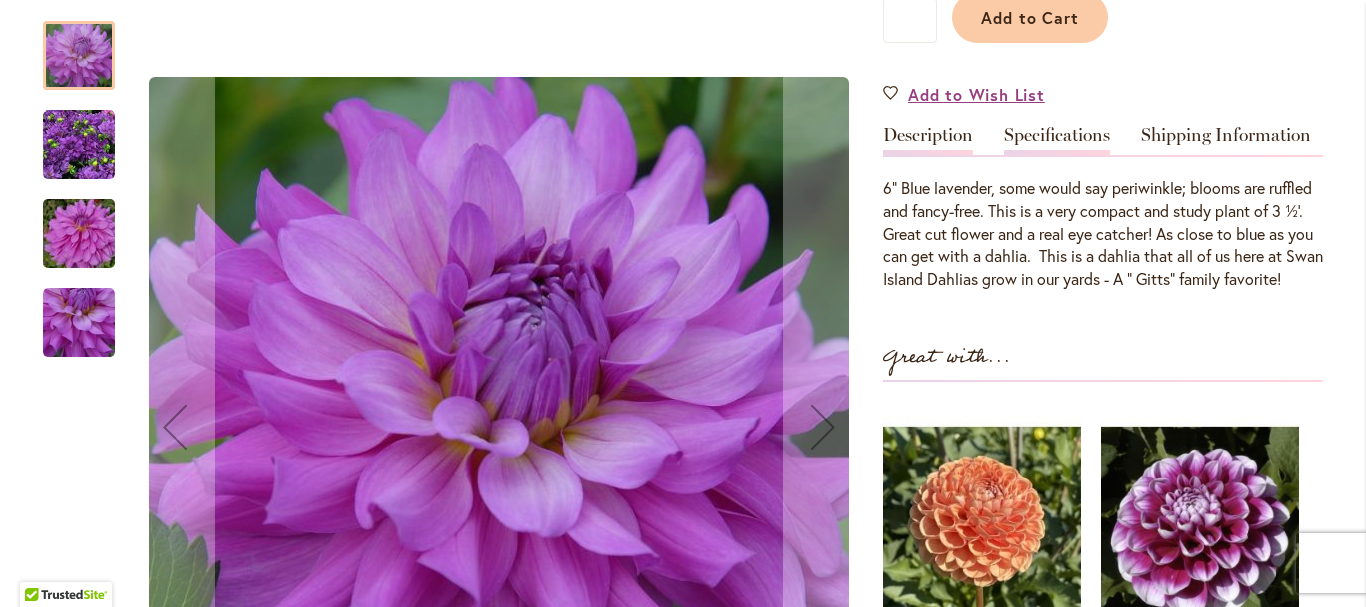 click on "Specifications" at bounding box center (1057, 140) 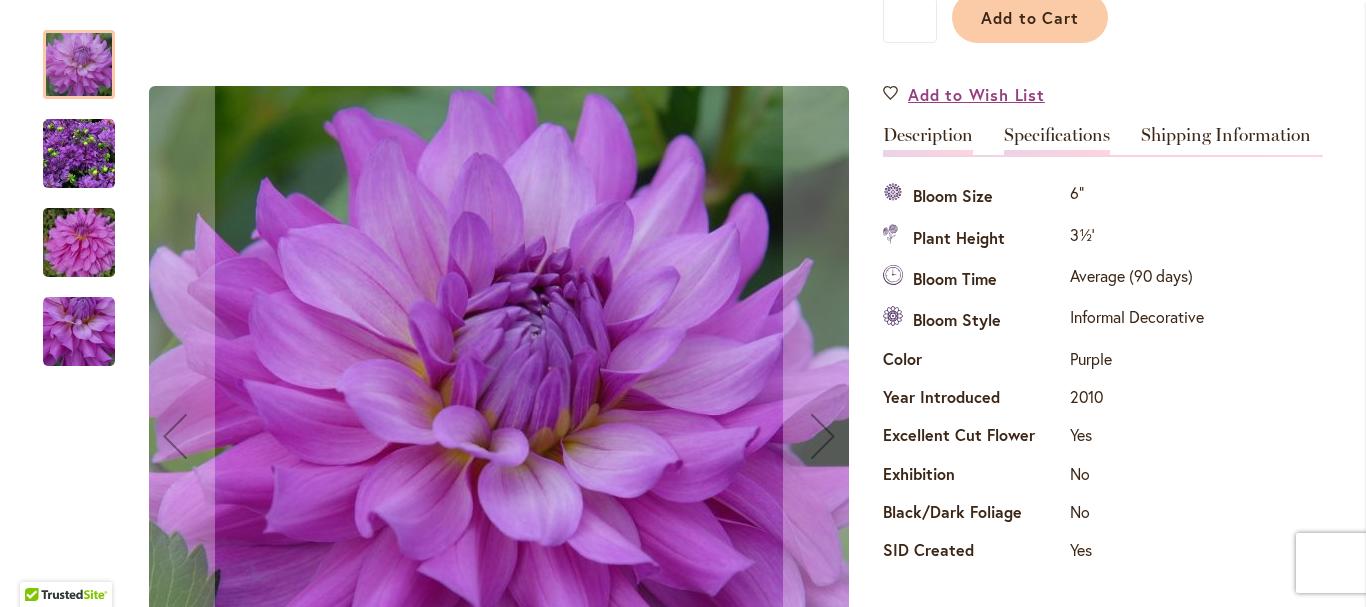 click on "Description" at bounding box center [928, 140] 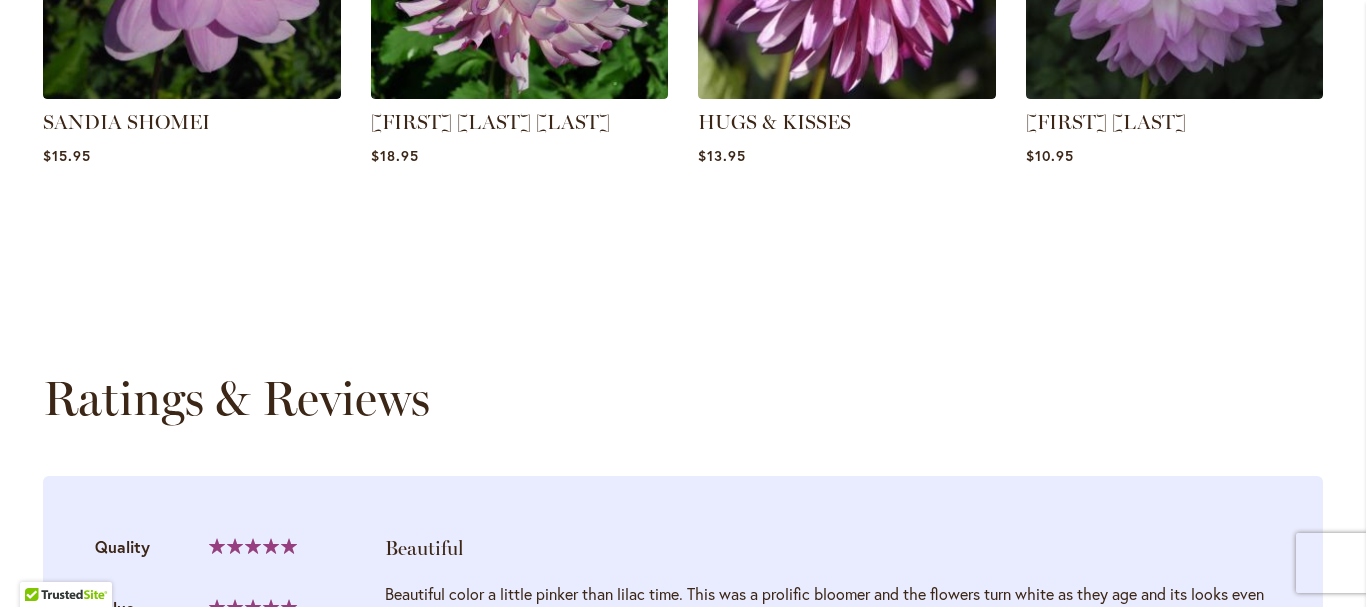 scroll, scrollTop: 1404, scrollLeft: 0, axis: vertical 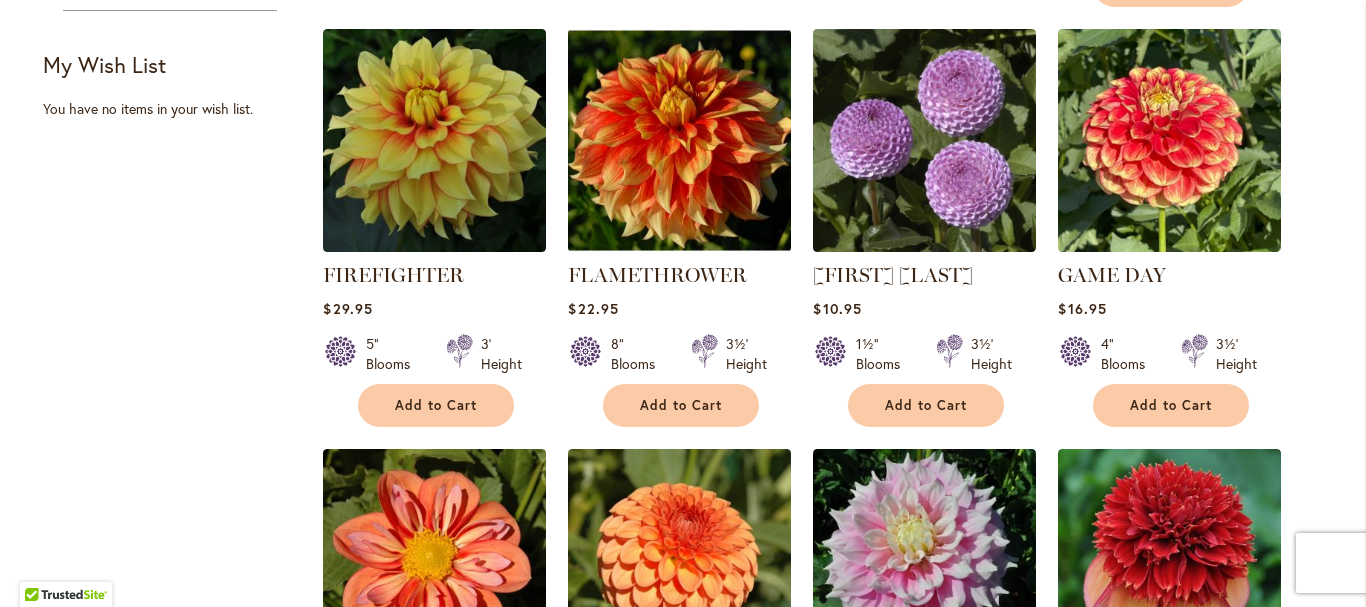 click on "Filter by:
Filter By:
Category
Best Sellers
14
items
New
1
item
Best Cut Flowers 59 8 25" at bounding box center (683, -17) 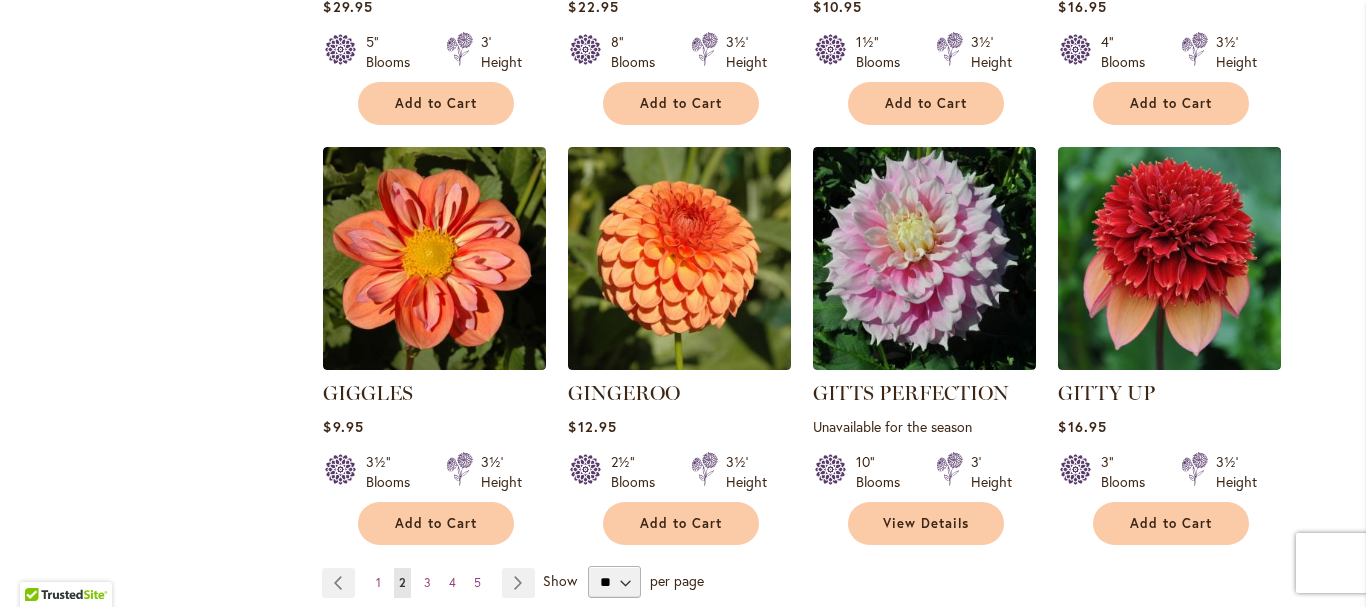 scroll, scrollTop: 1728, scrollLeft: 0, axis: vertical 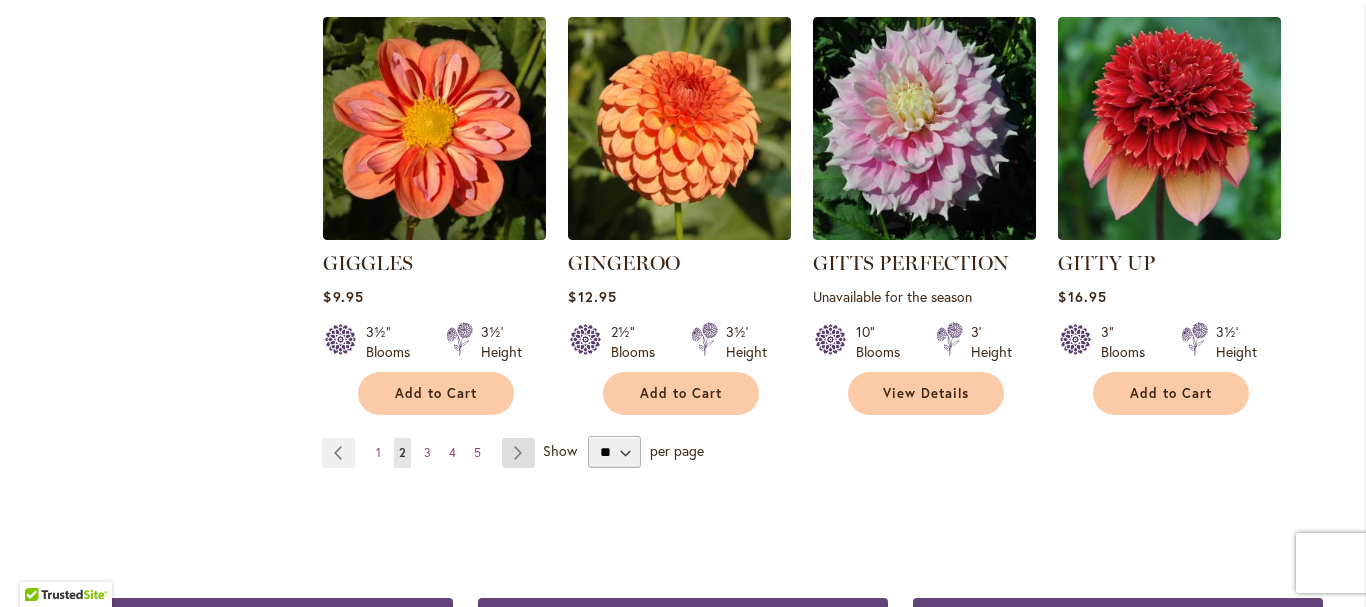 click on "Page
Next" at bounding box center [518, 453] 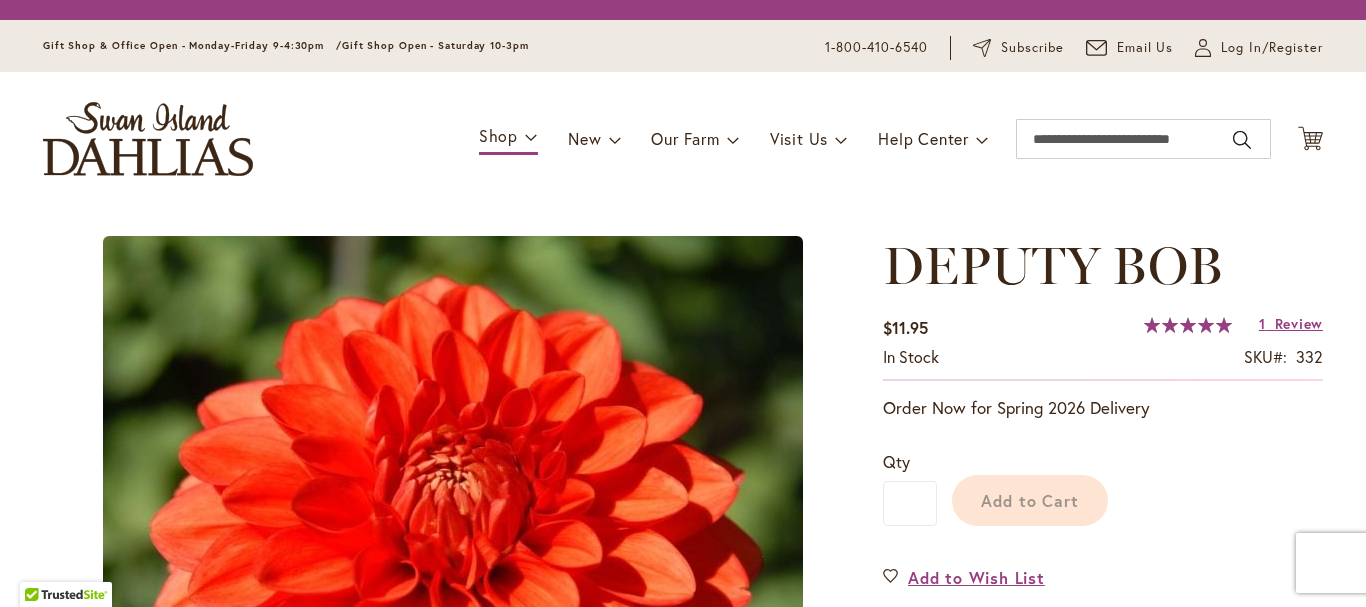 scroll, scrollTop: 0, scrollLeft: 0, axis: both 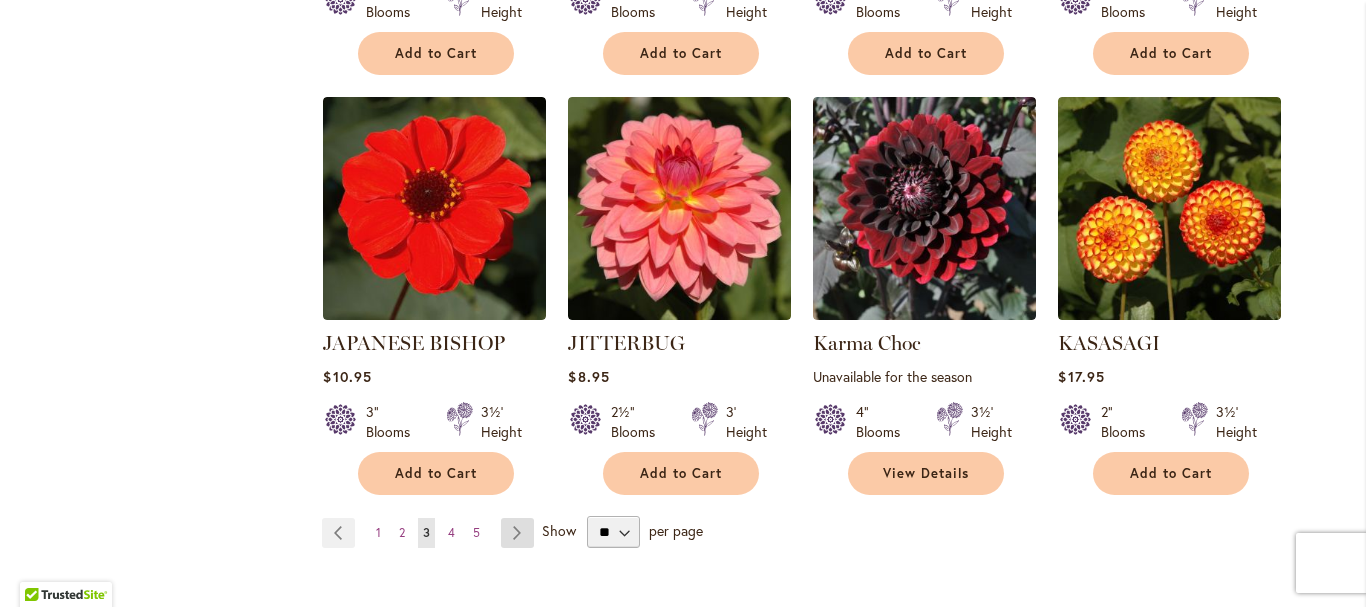 click on "Page
Next" at bounding box center [517, 533] 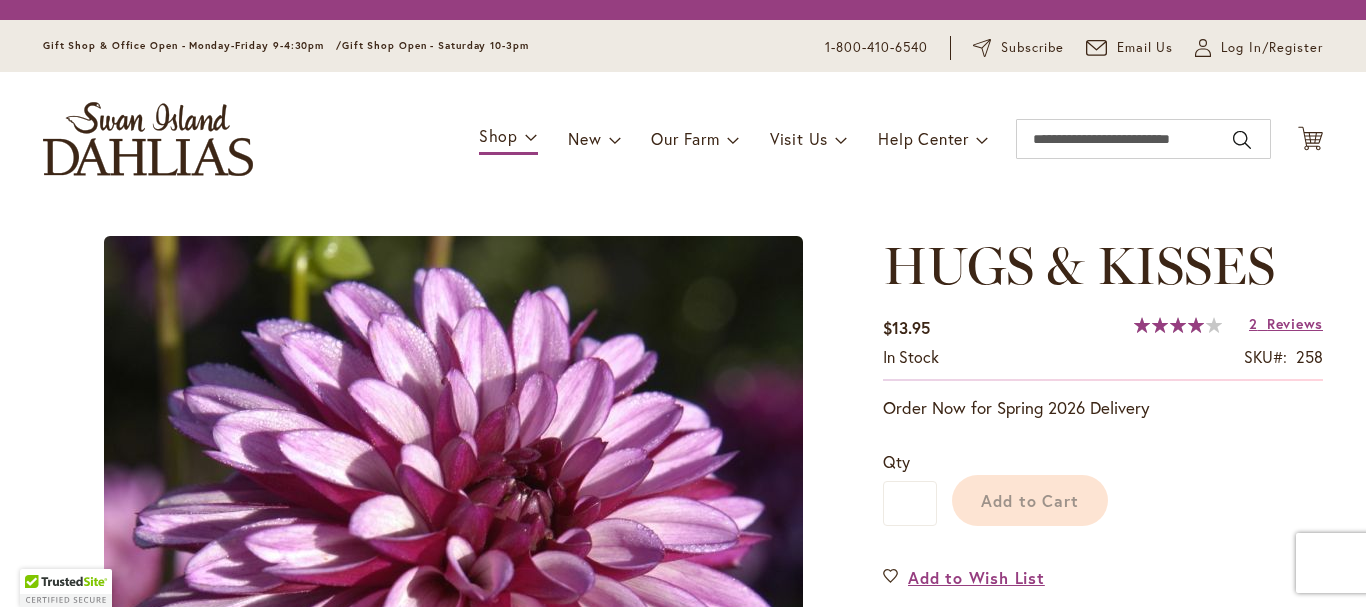 scroll, scrollTop: 0, scrollLeft: 0, axis: both 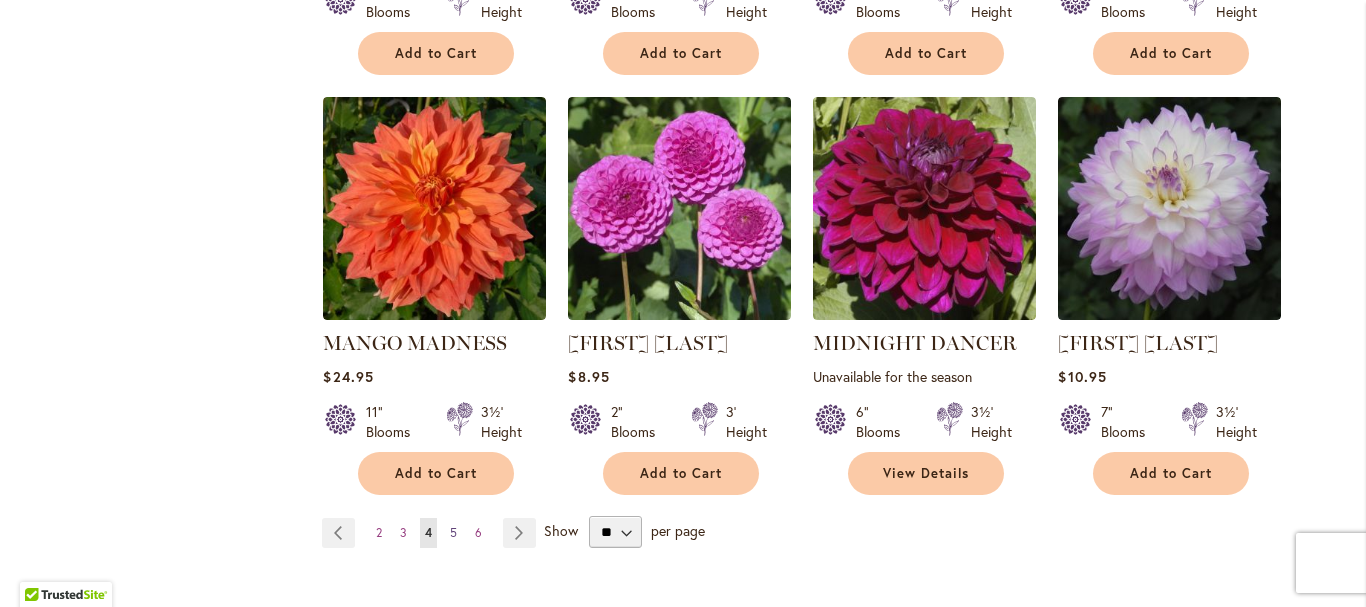 click on "Page
5" at bounding box center (453, 533) 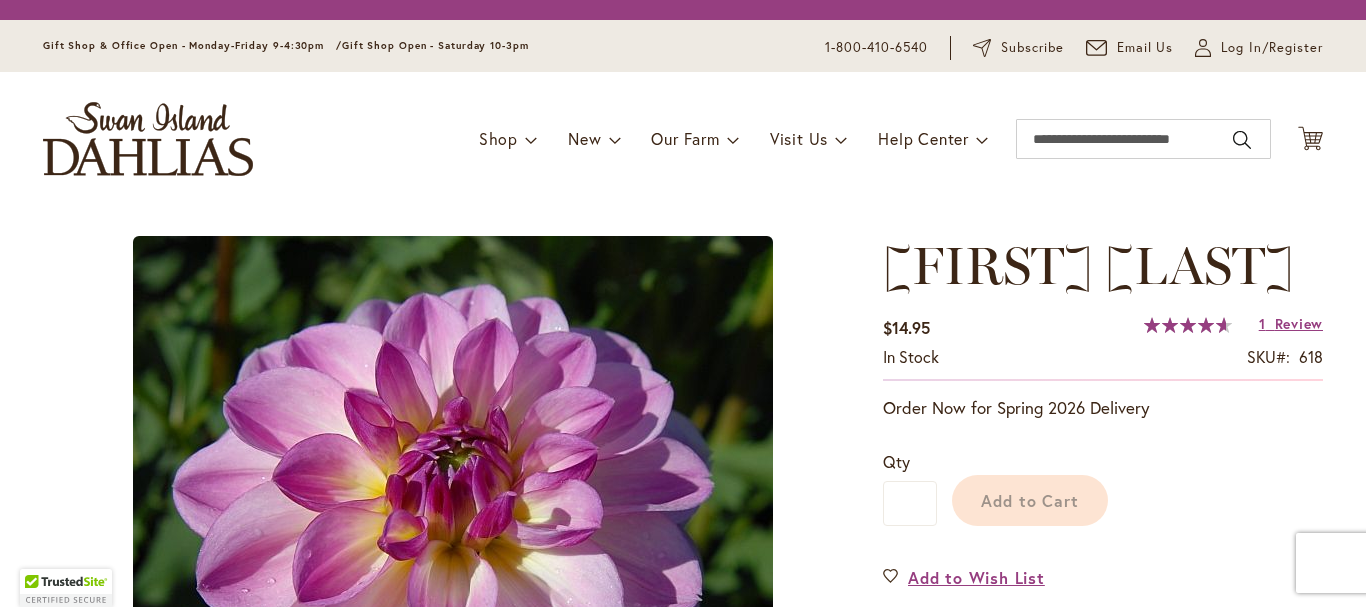 scroll, scrollTop: 0, scrollLeft: 0, axis: both 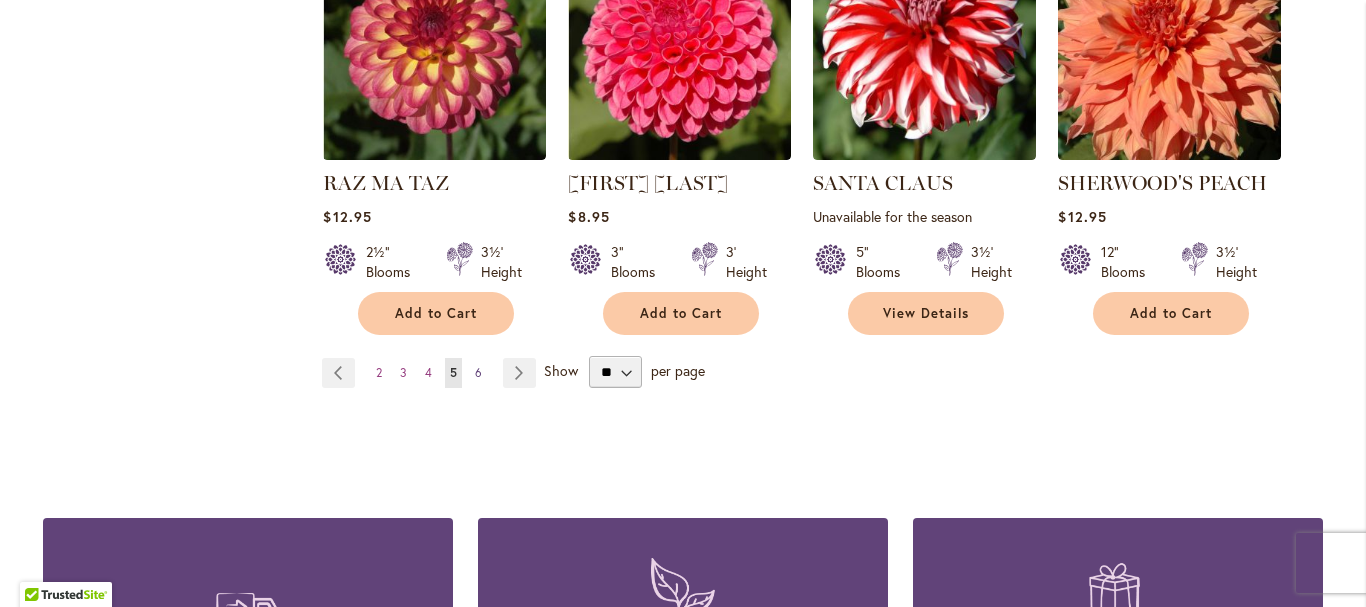 click on "6" at bounding box center [478, 372] 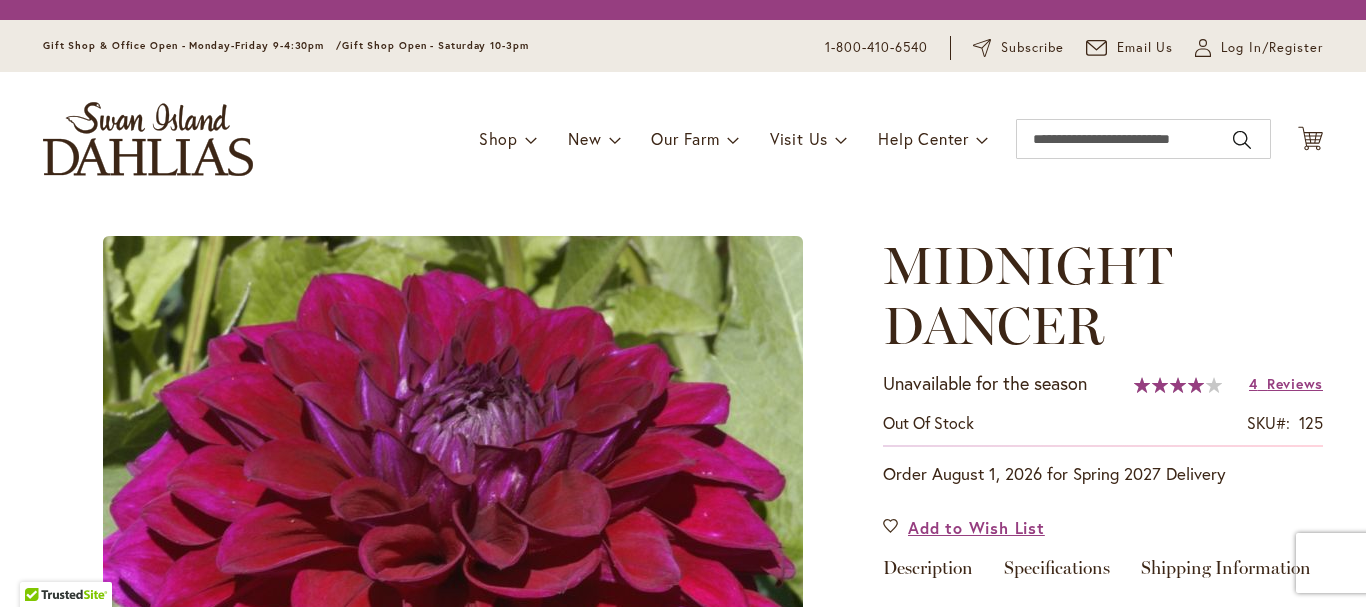 scroll, scrollTop: 0, scrollLeft: 0, axis: both 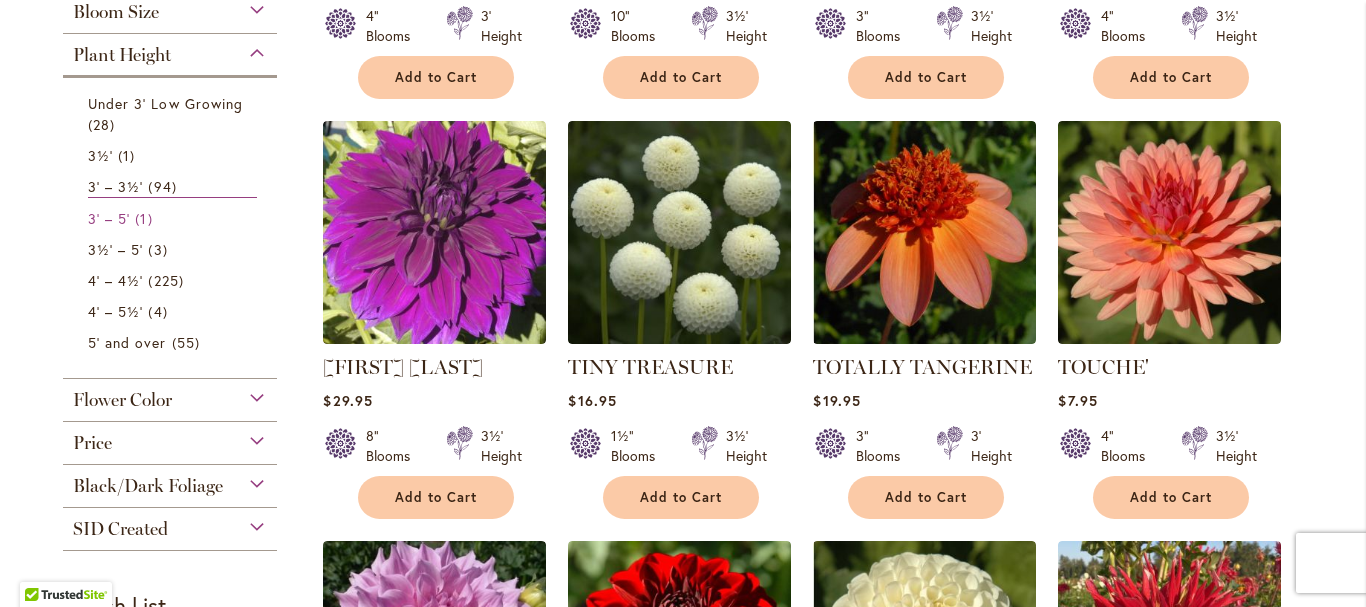 click on "1
item" at bounding box center [146, 218] 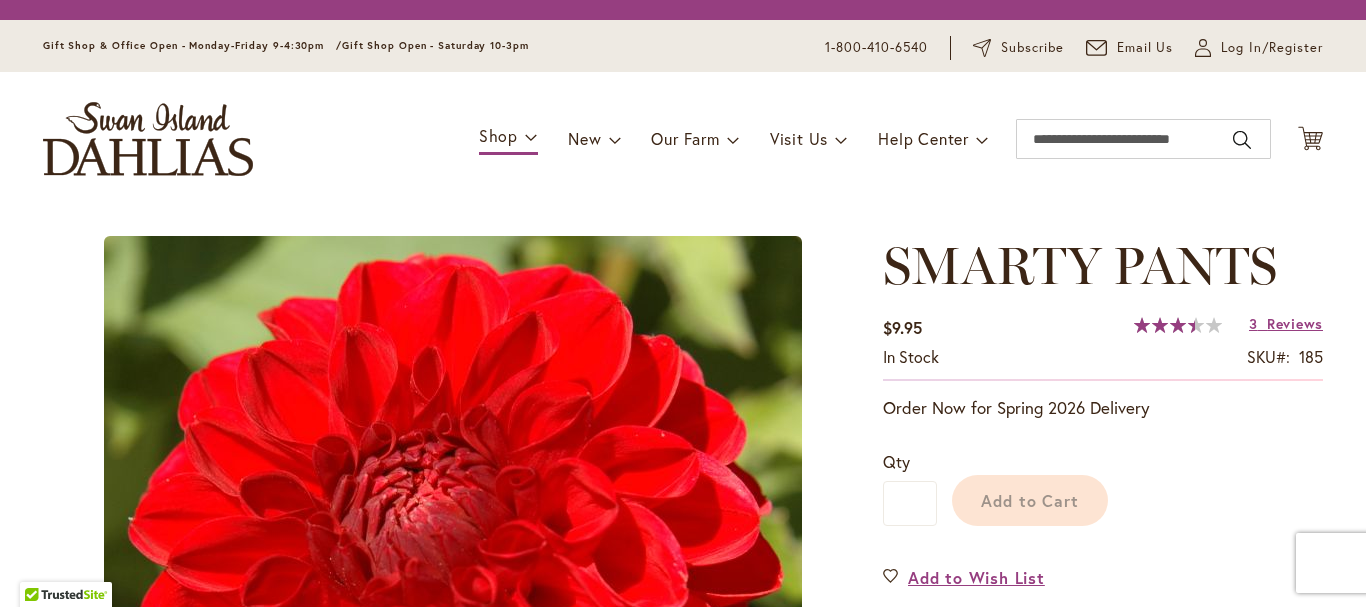 scroll, scrollTop: 0, scrollLeft: 0, axis: both 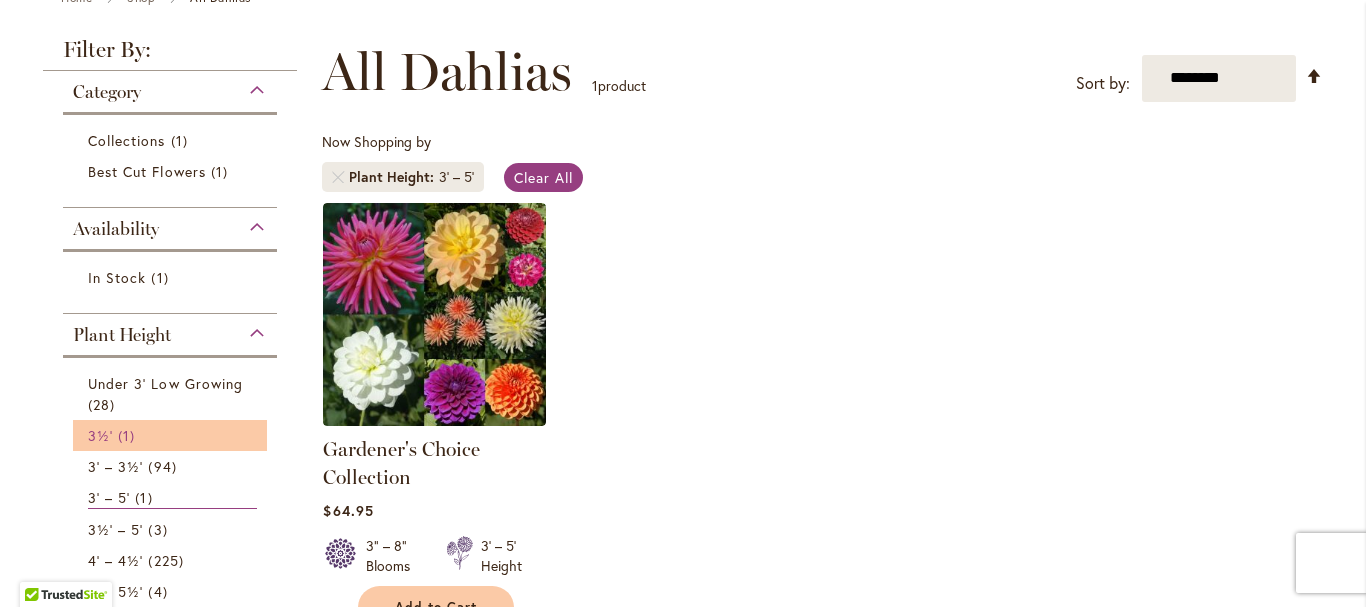 click on "1
item" at bounding box center [129, 435] 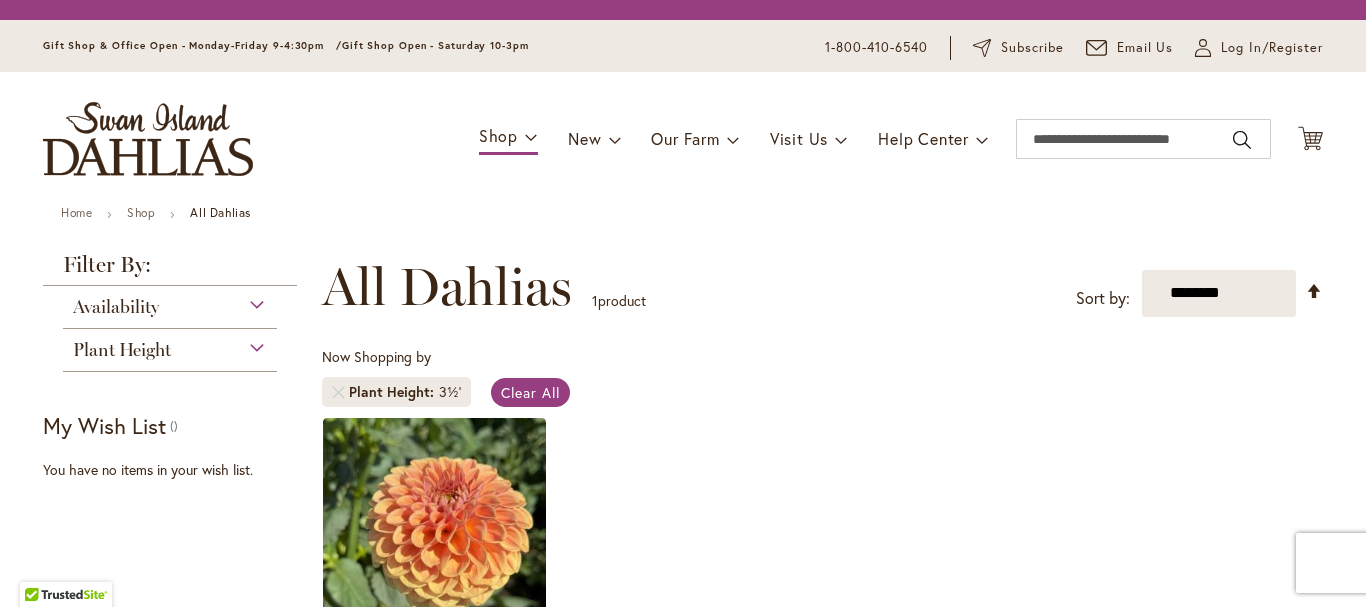 scroll, scrollTop: 0, scrollLeft: 0, axis: both 